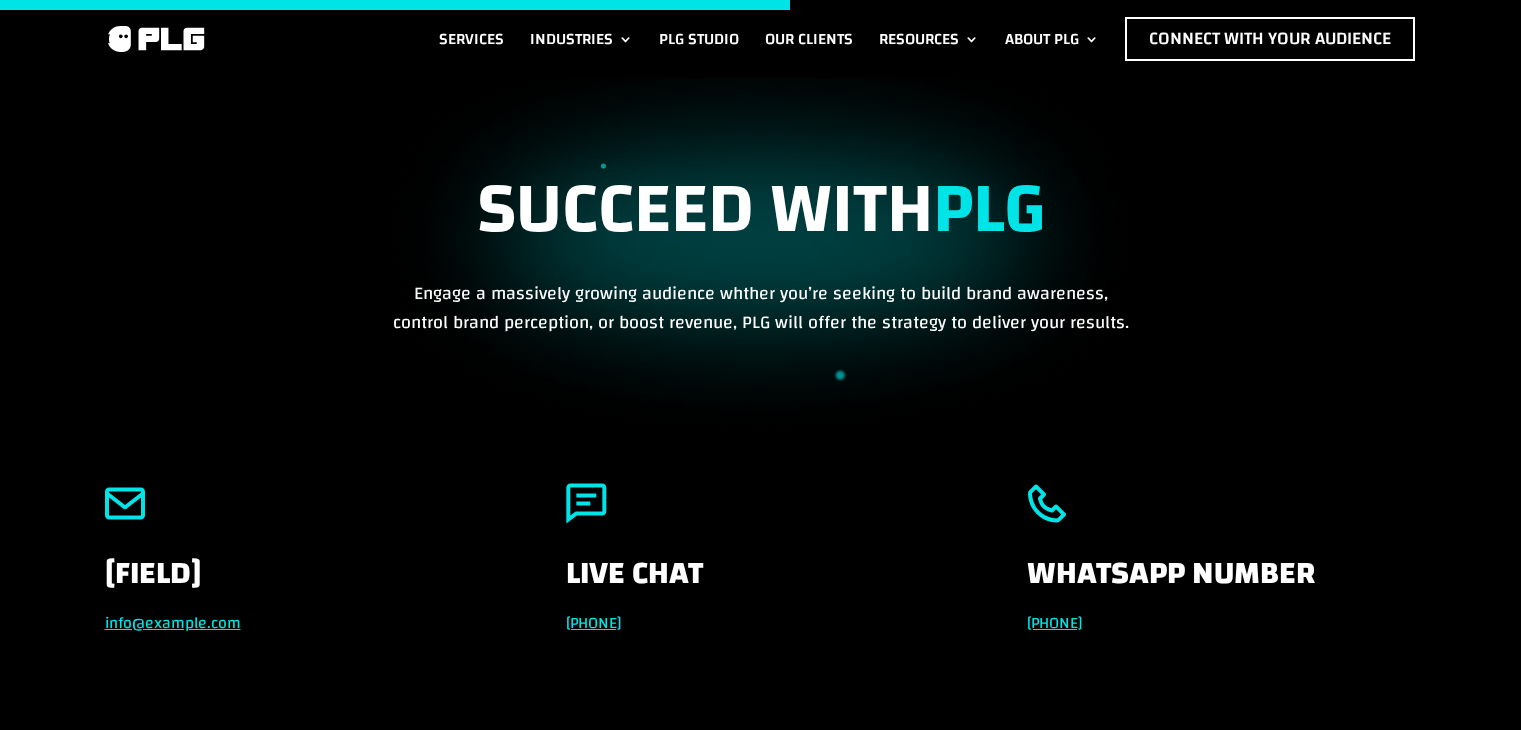 scroll, scrollTop: 1000, scrollLeft: 0, axis: vertical 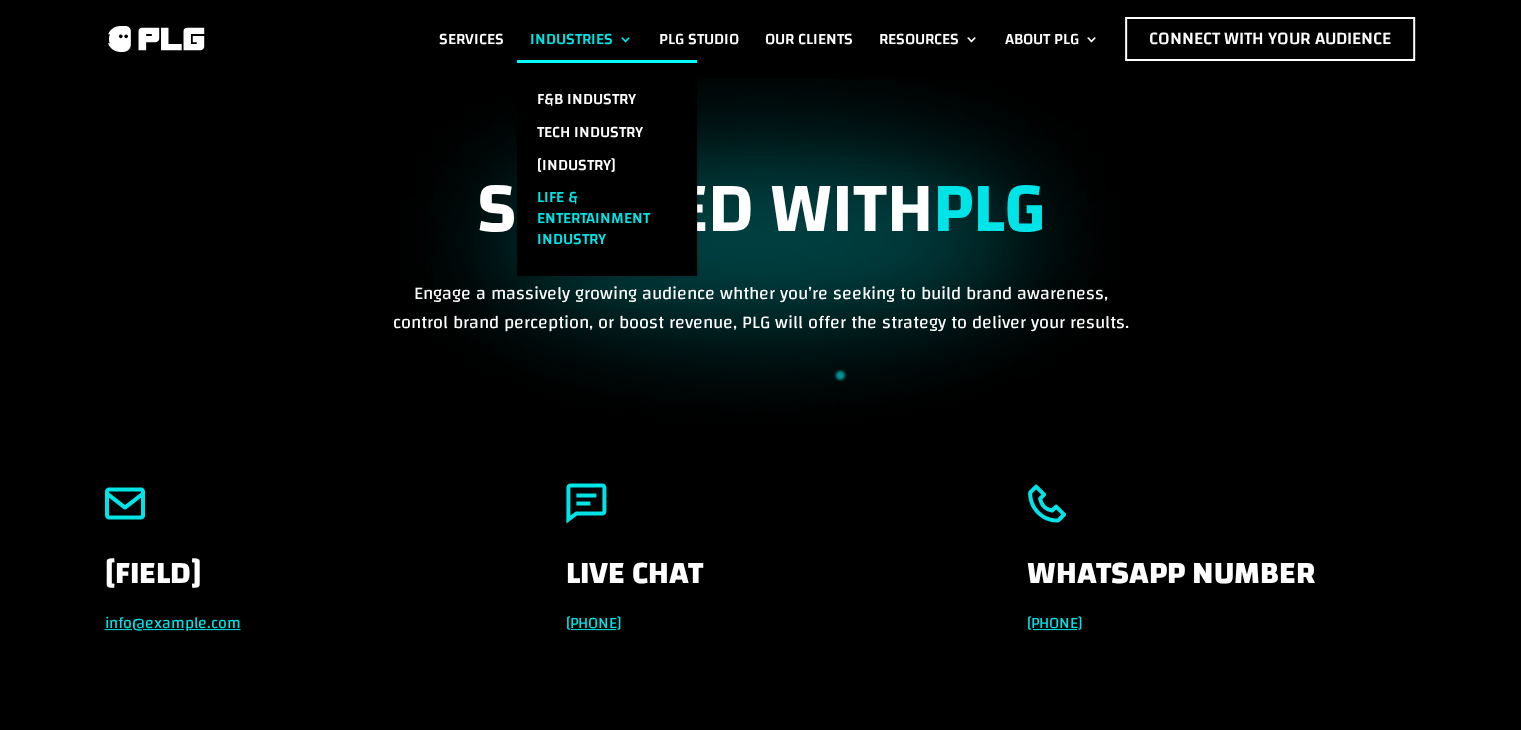 click on "Life & Entertainment Industry" at bounding box center (607, 218) 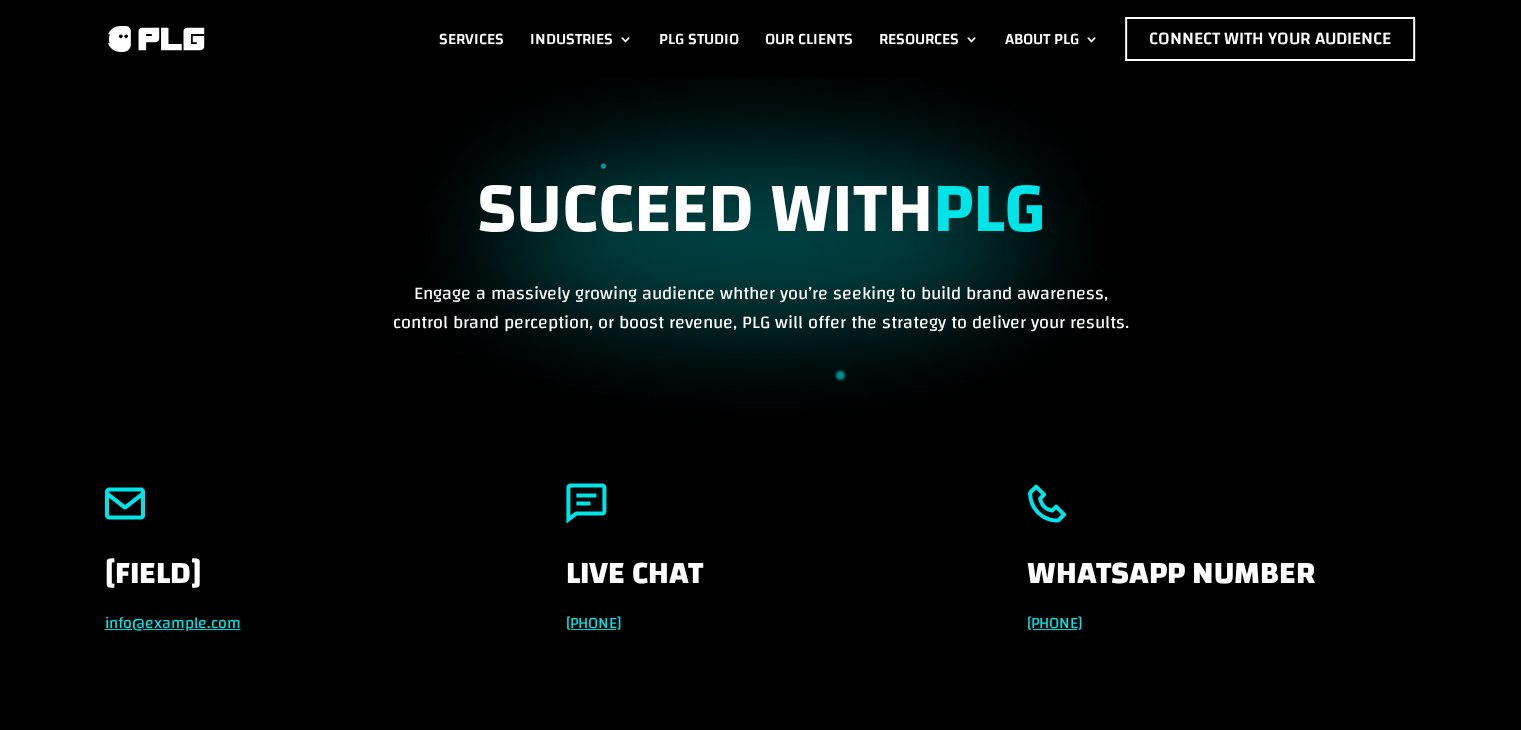 drag, startPoint x: 94, startPoint y: 439, endPoint x: 110, endPoint y: 439, distance: 16 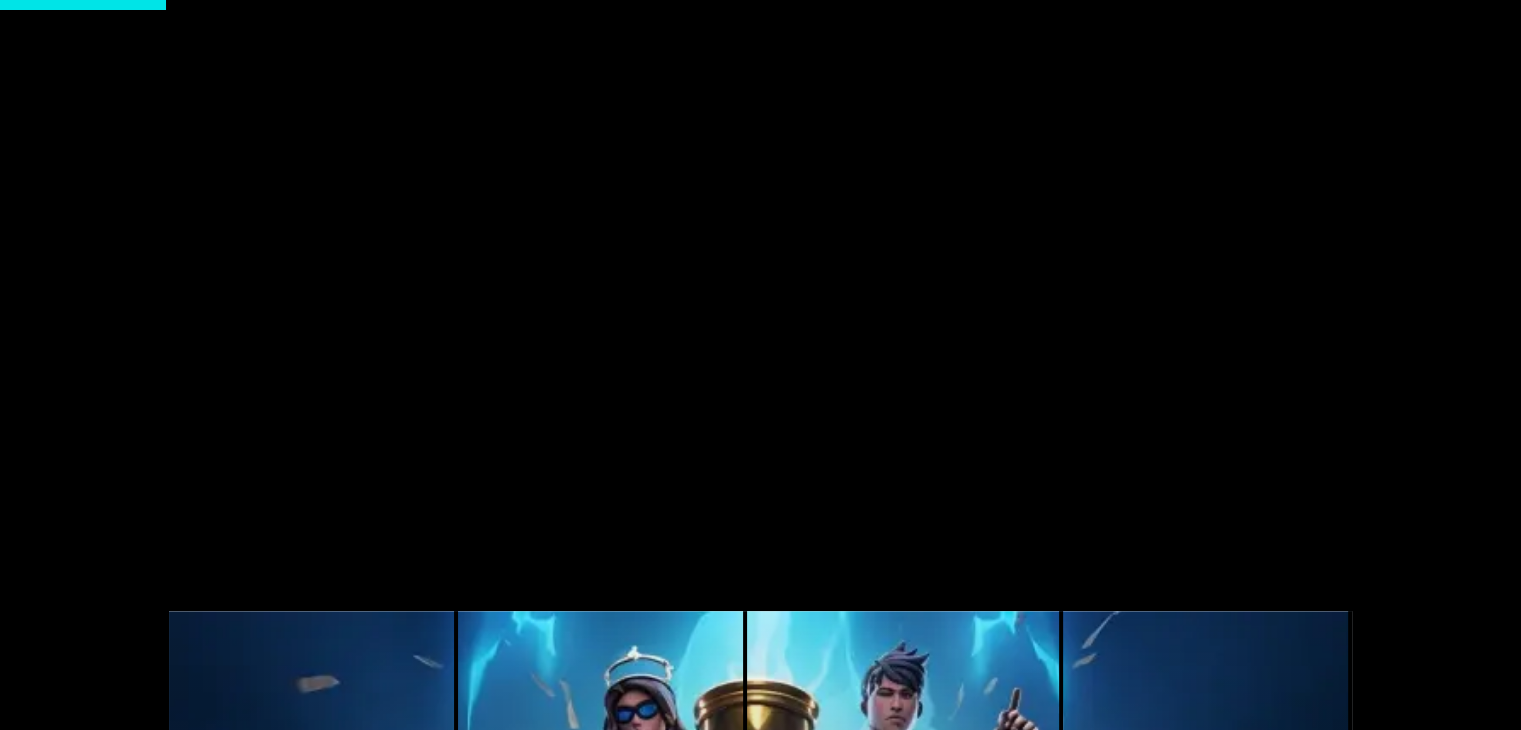 scroll, scrollTop: 0, scrollLeft: 0, axis: both 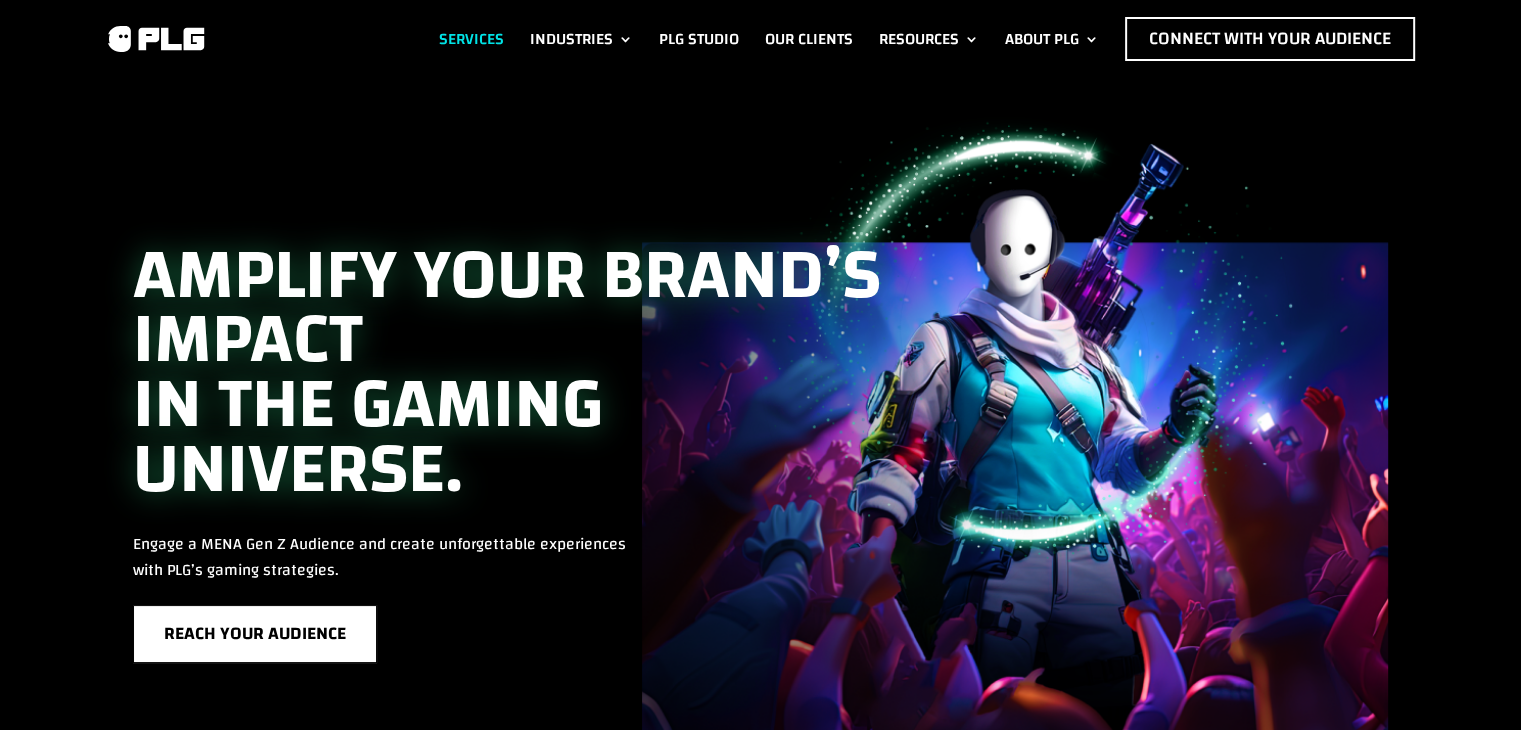 click on "Services" at bounding box center (471, 39) 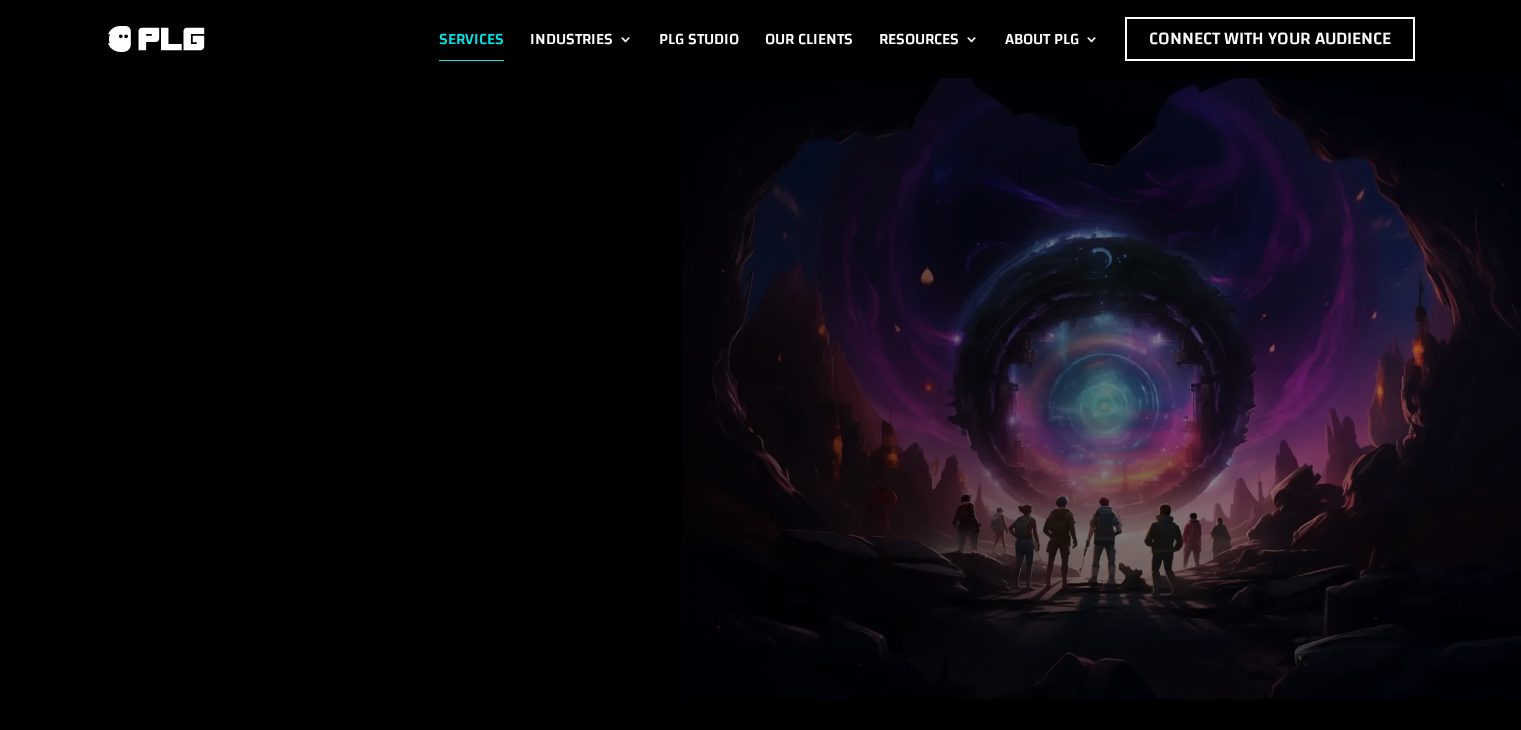 scroll, scrollTop: 0, scrollLeft: 0, axis: both 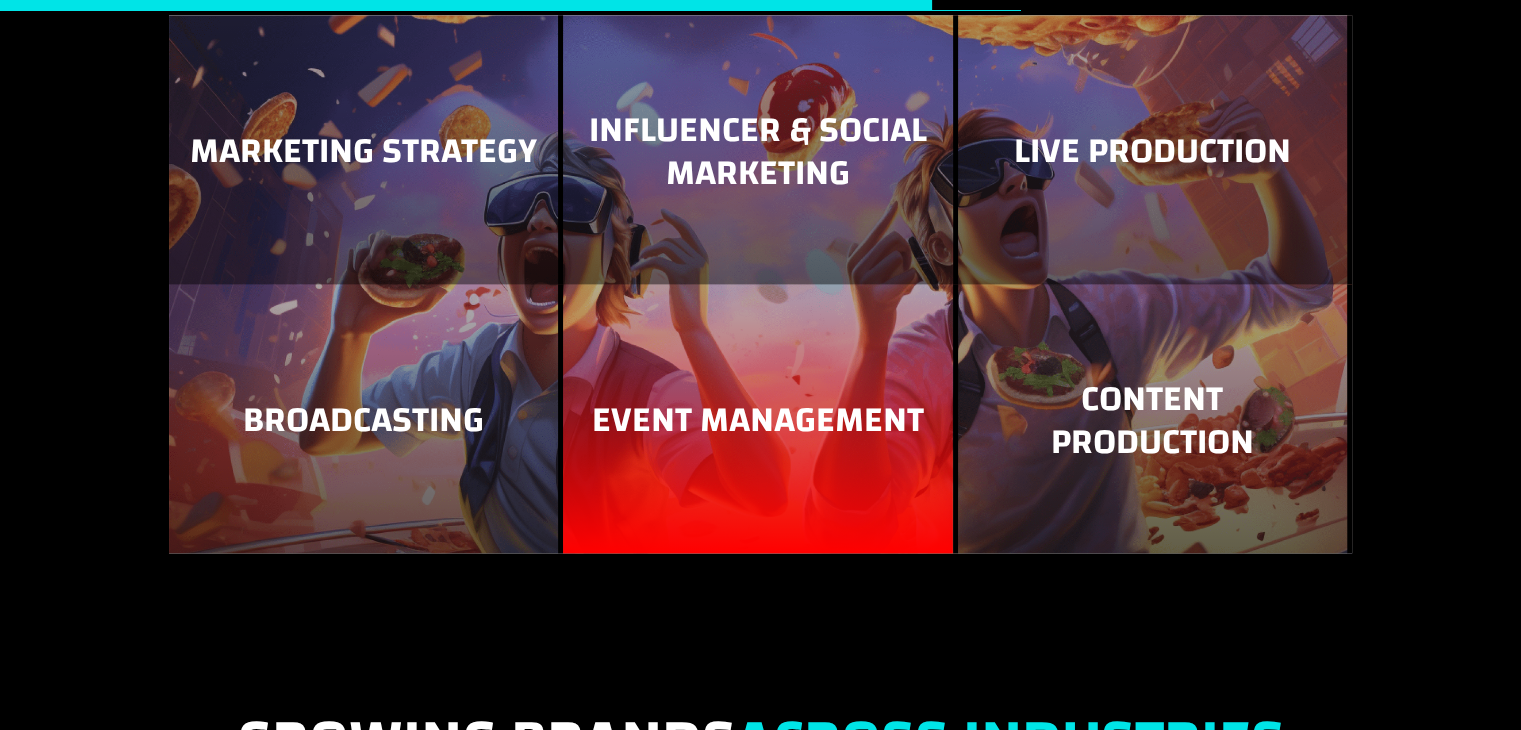 click on "Event Management" at bounding box center [757, 418] 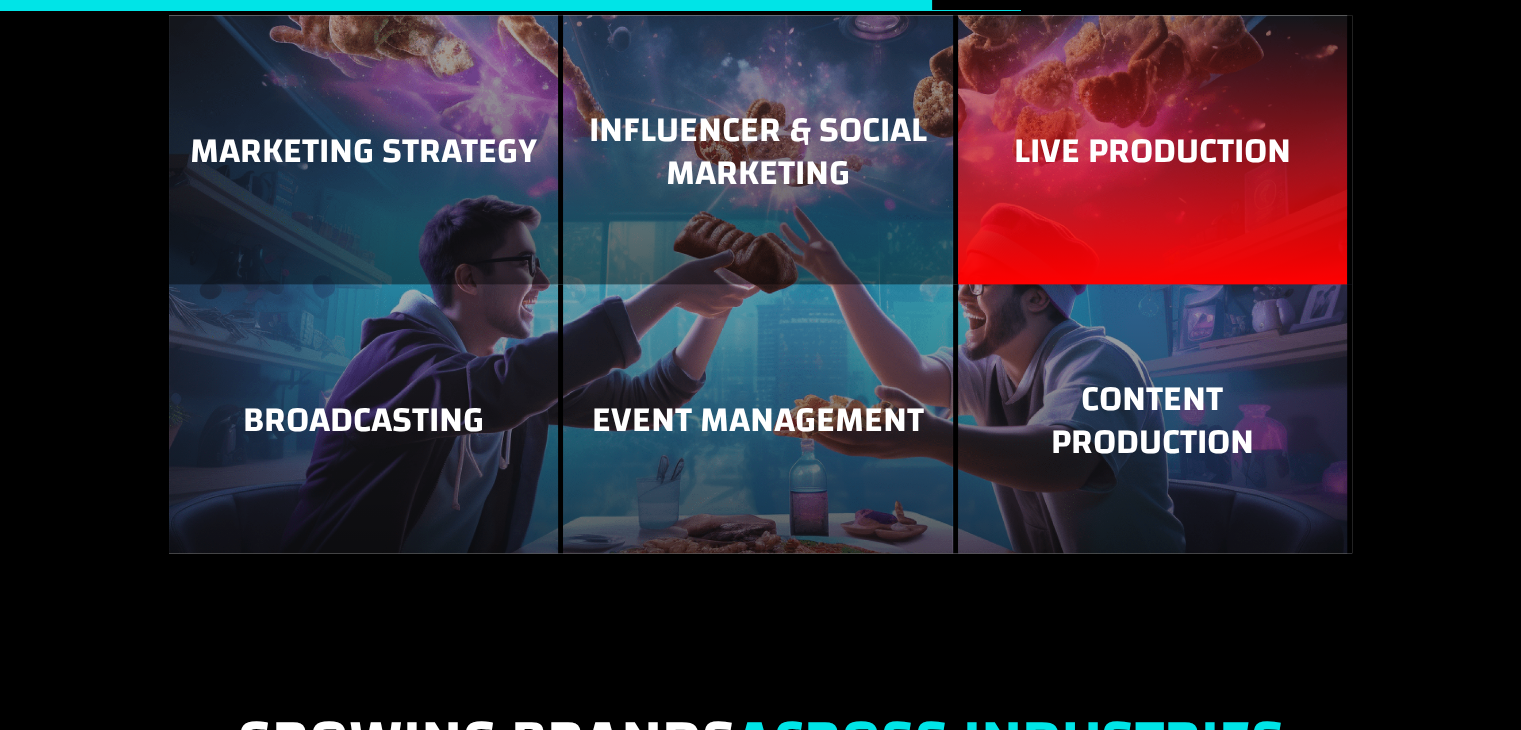click on "Live Production" at bounding box center (1152, 156) 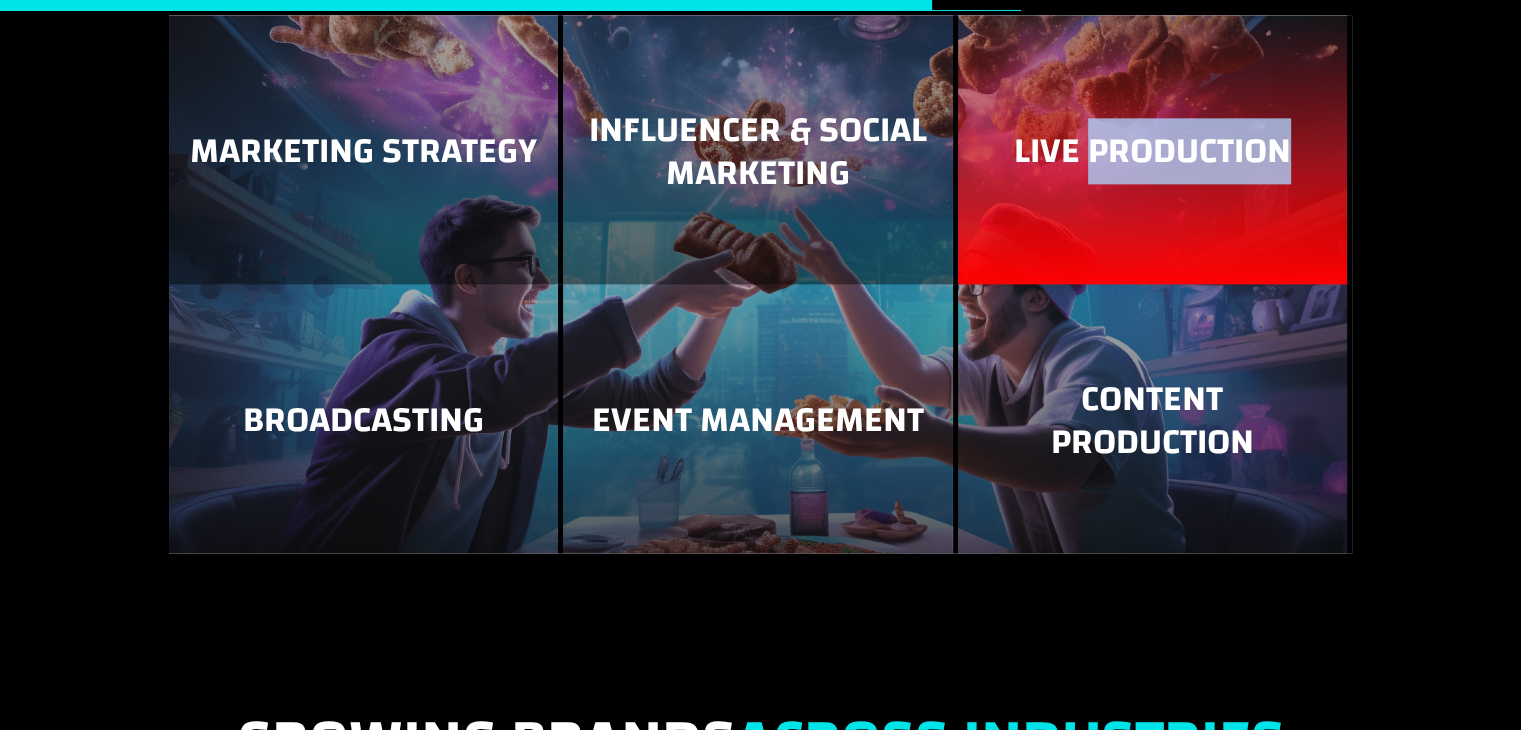 click on "Live Production" at bounding box center [1152, 156] 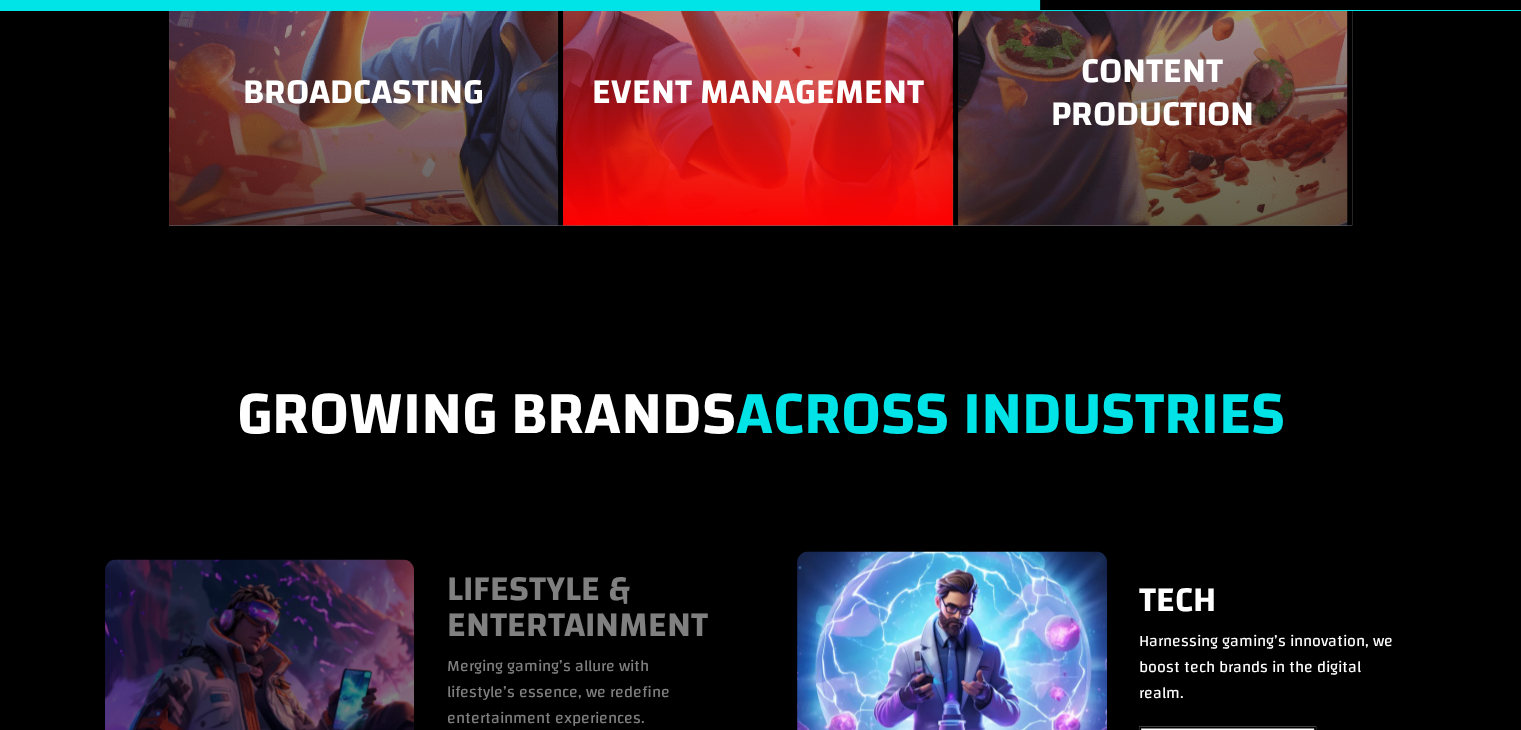 scroll, scrollTop: 3300, scrollLeft: 0, axis: vertical 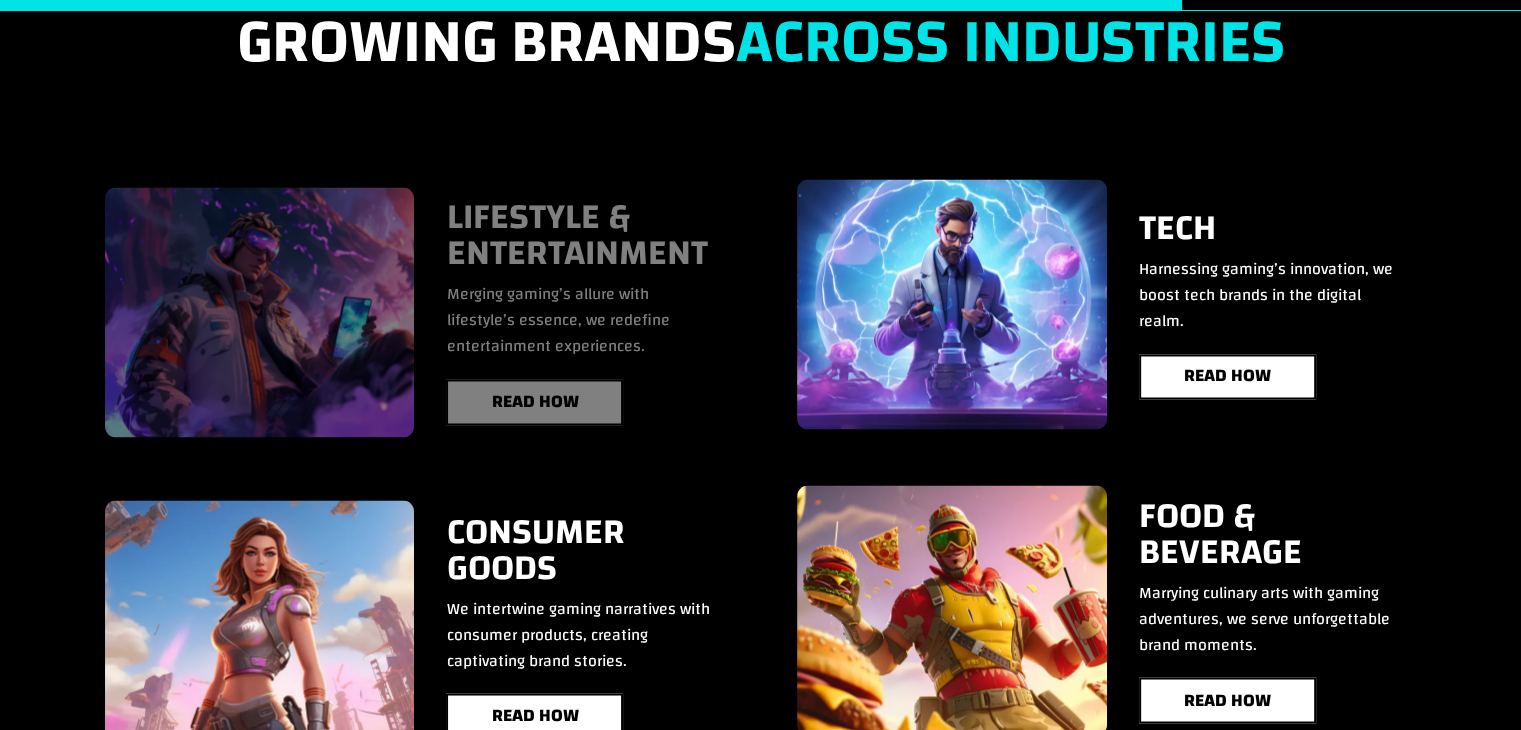 click on "Lifestyle & Entertainment" at bounding box center (576, 240) 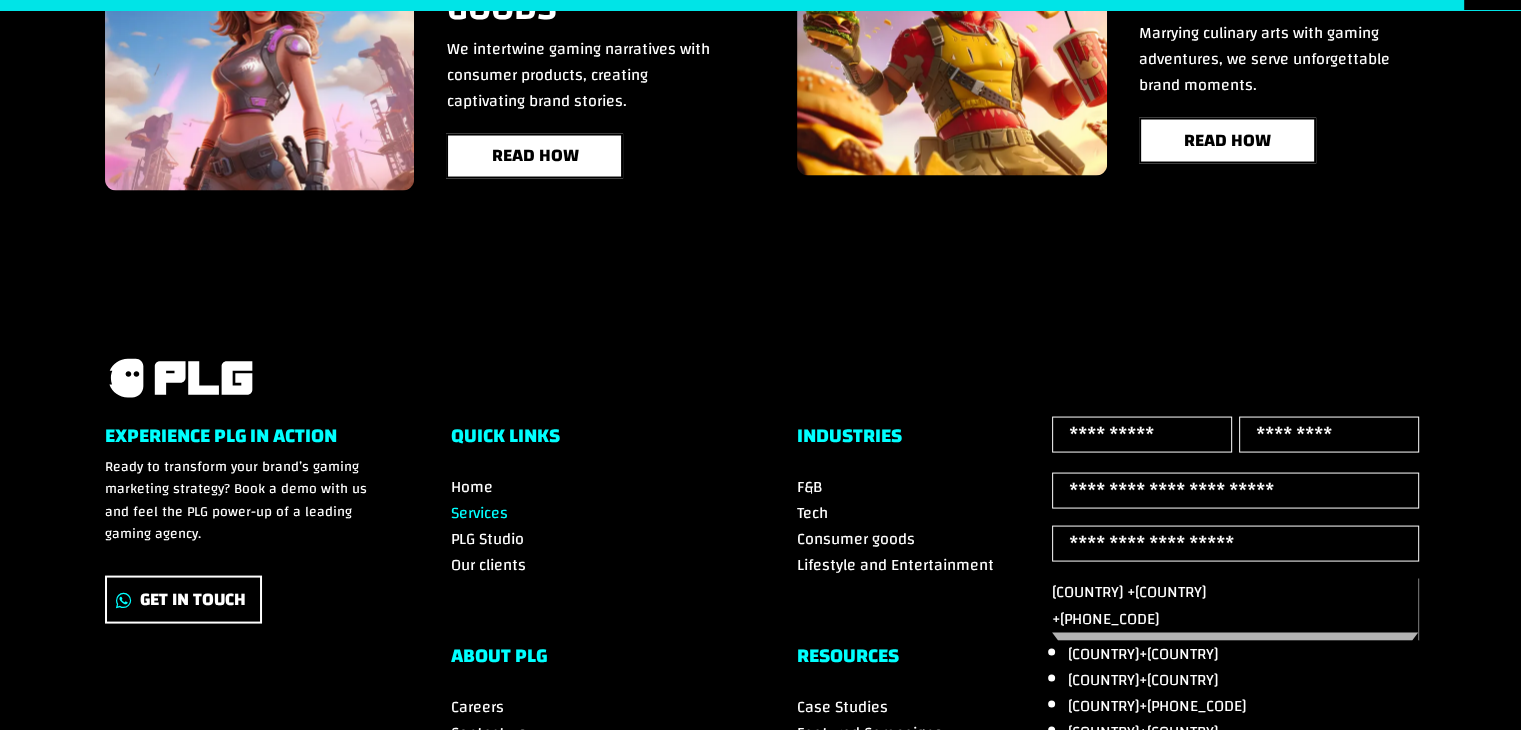 scroll, scrollTop: 4096, scrollLeft: 0, axis: vertical 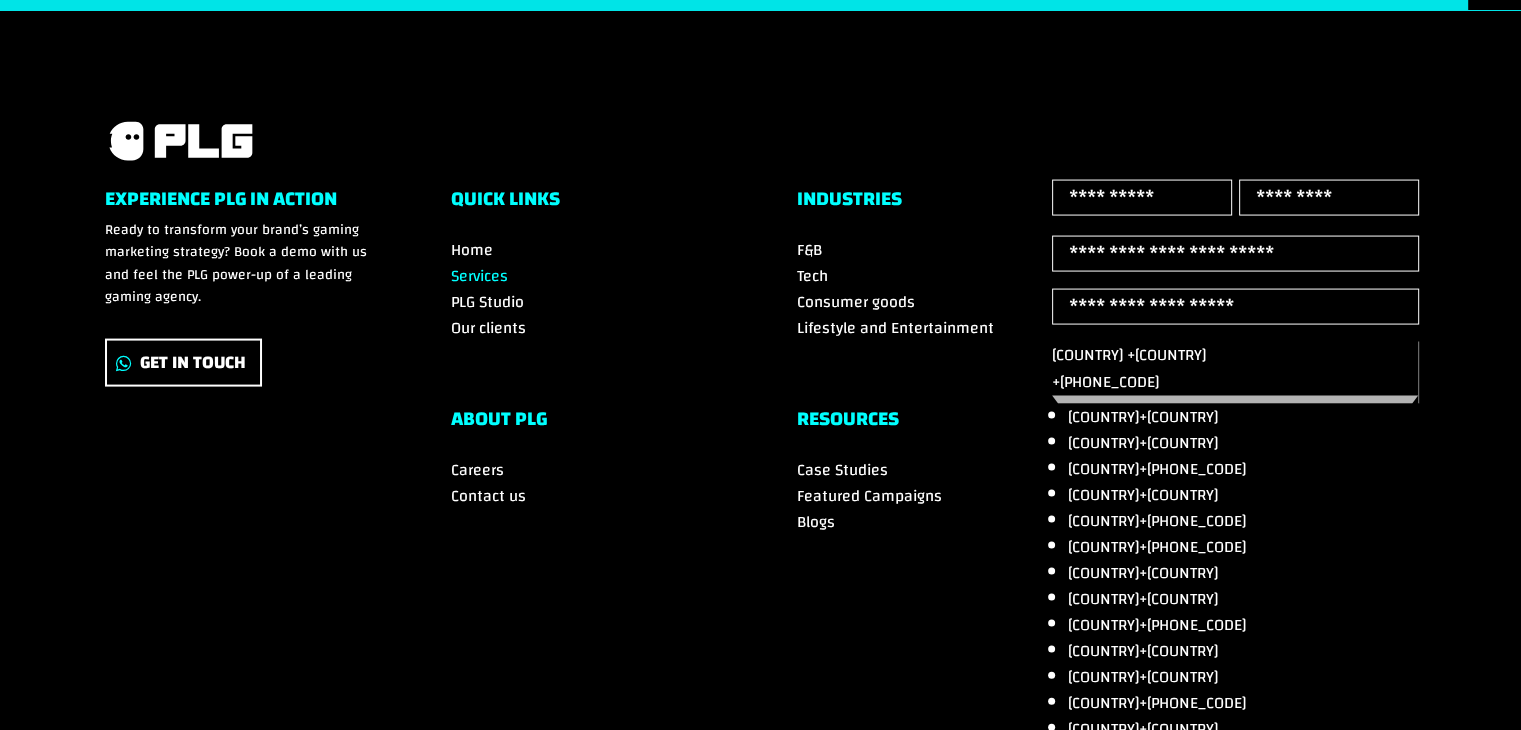 click on "Case Studies" at bounding box center (842, 470) 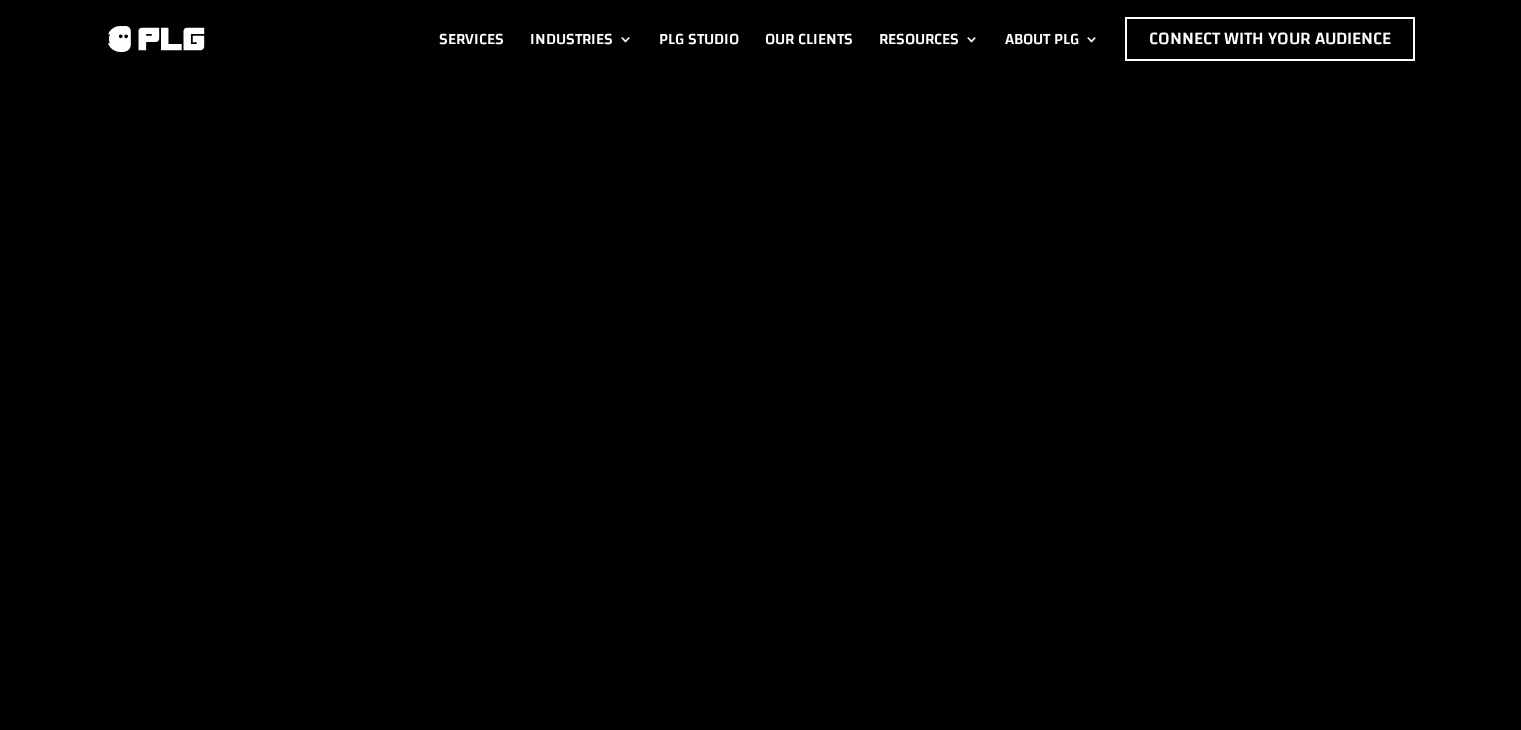 scroll, scrollTop: 0, scrollLeft: 0, axis: both 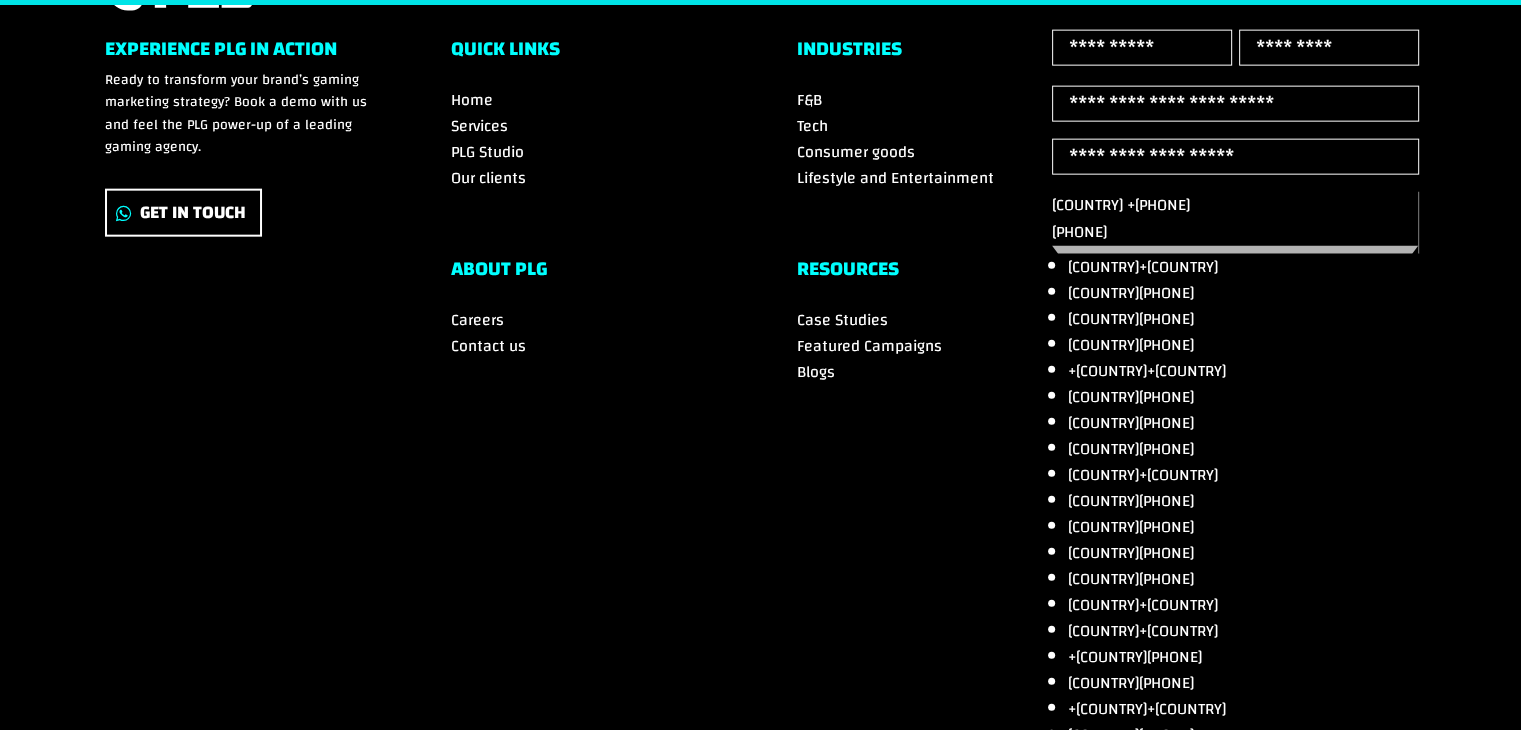 click on "Featured Campaigns" at bounding box center [869, 346] 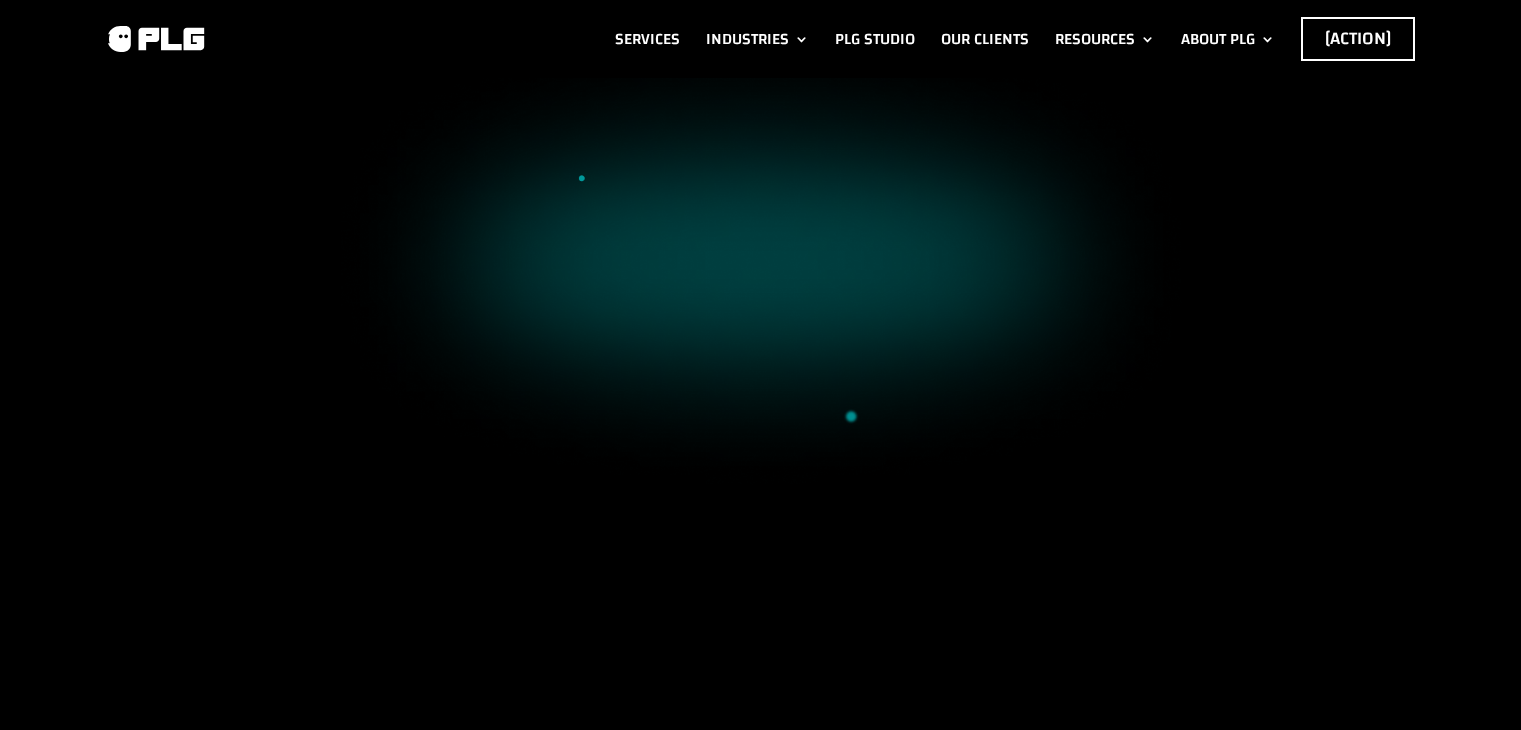 scroll, scrollTop: 0, scrollLeft: 0, axis: both 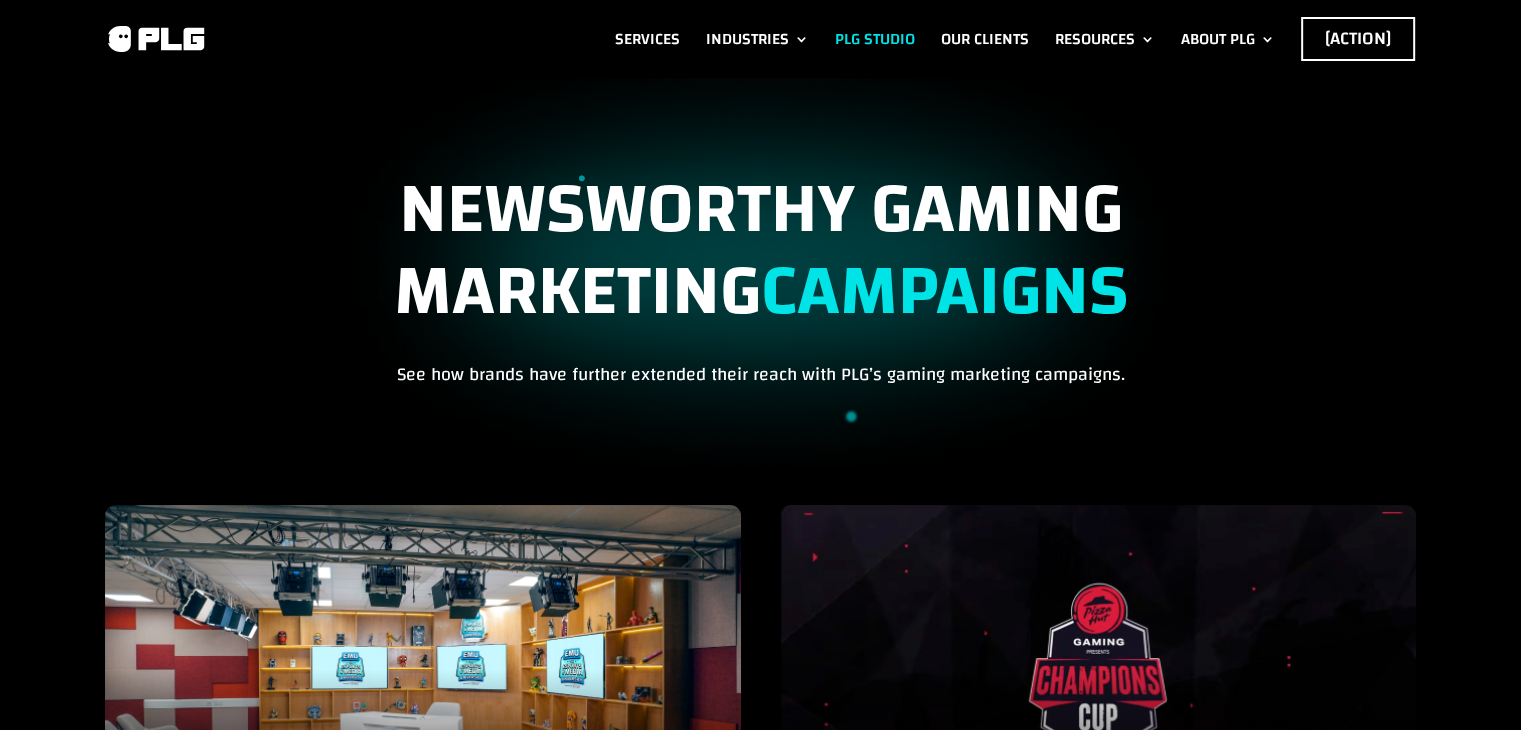 click on "PLG Studio" at bounding box center (875, 39) 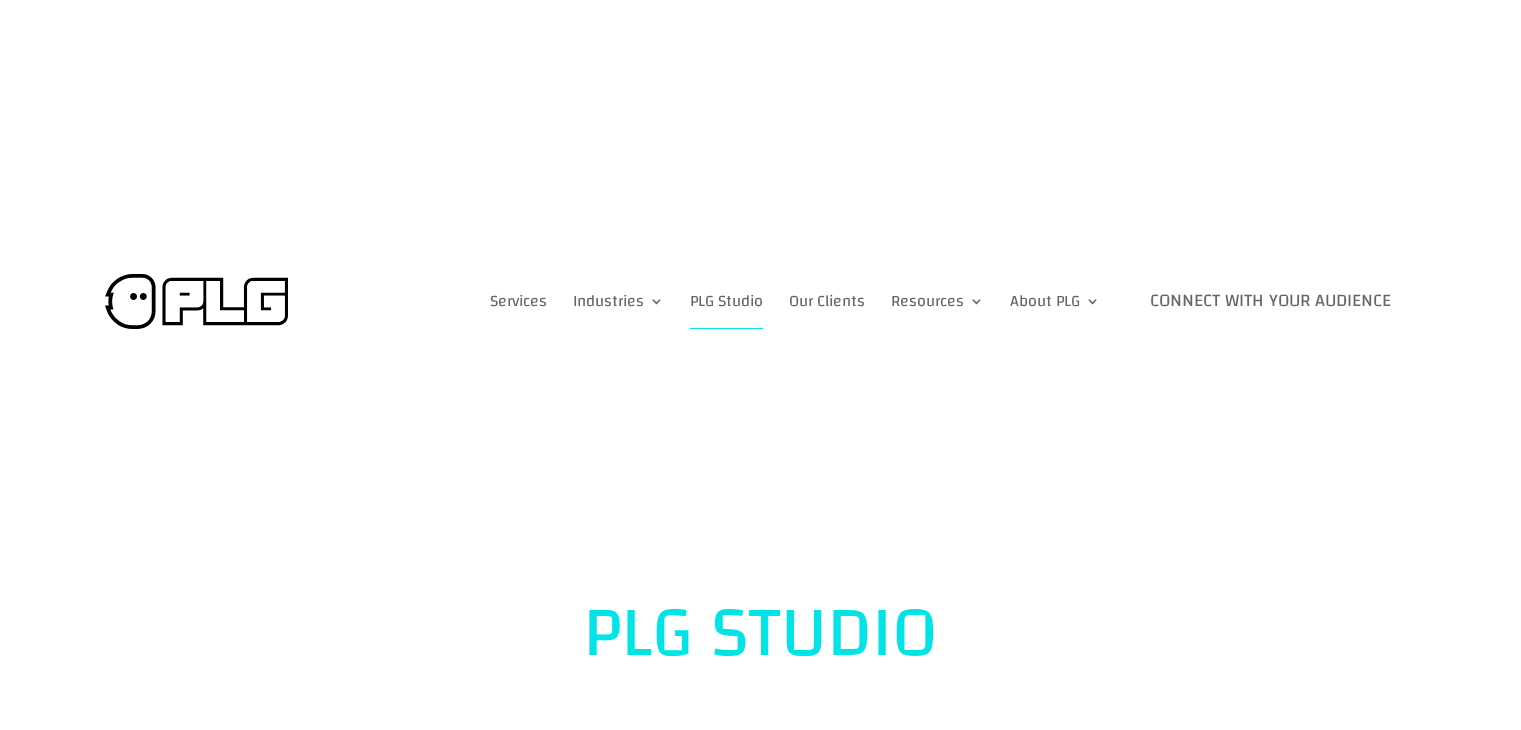 scroll, scrollTop: 0, scrollLeft: 0, axis: both 